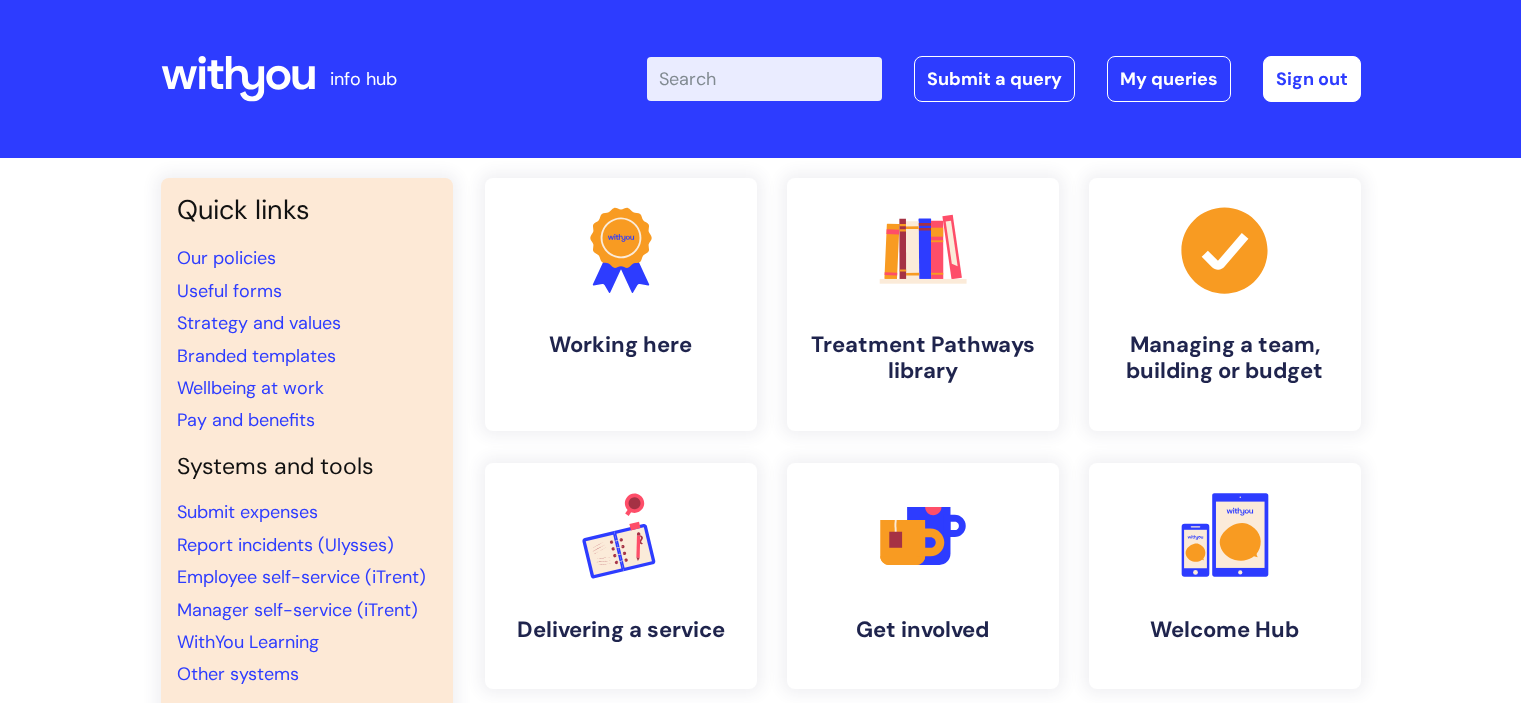 scroll, scrollTop: 0, scrollLeft: 0, axis: both 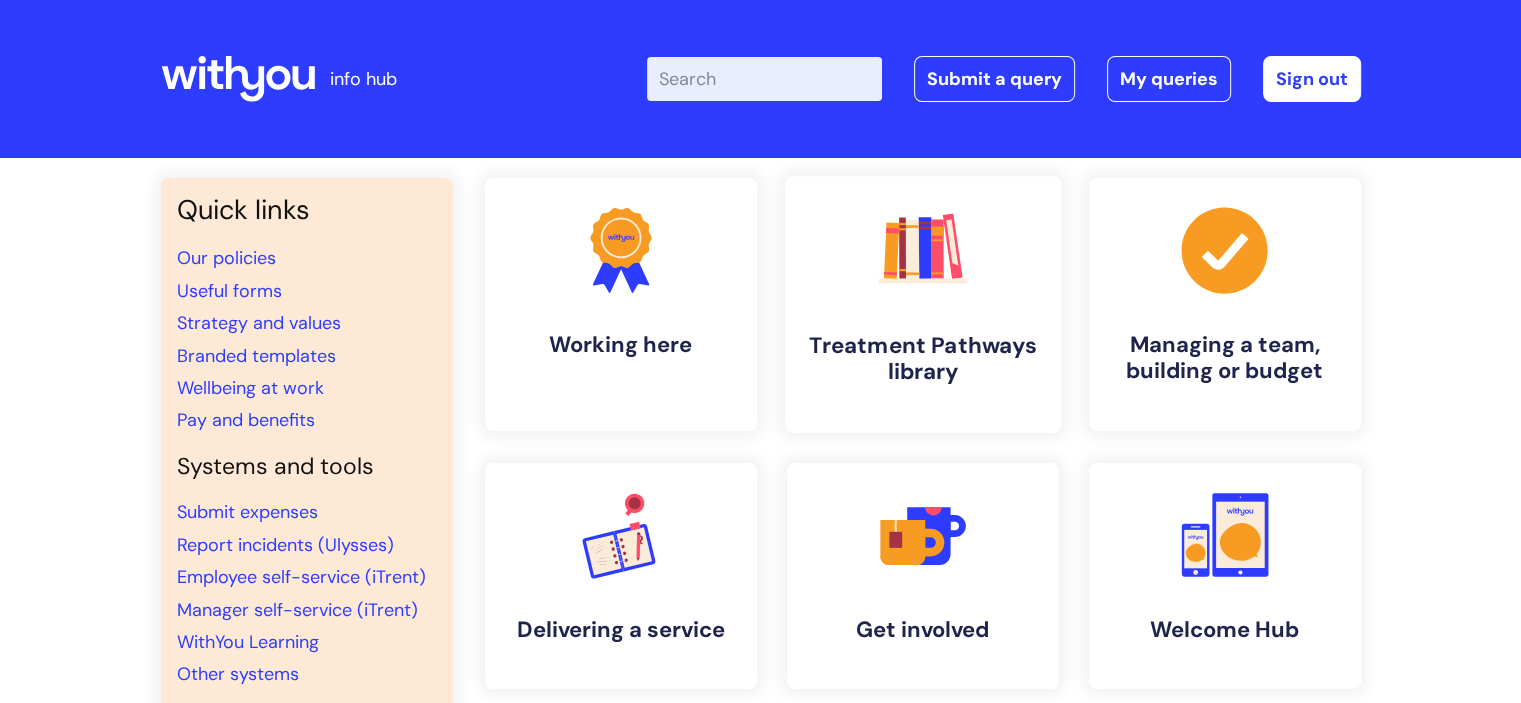 click 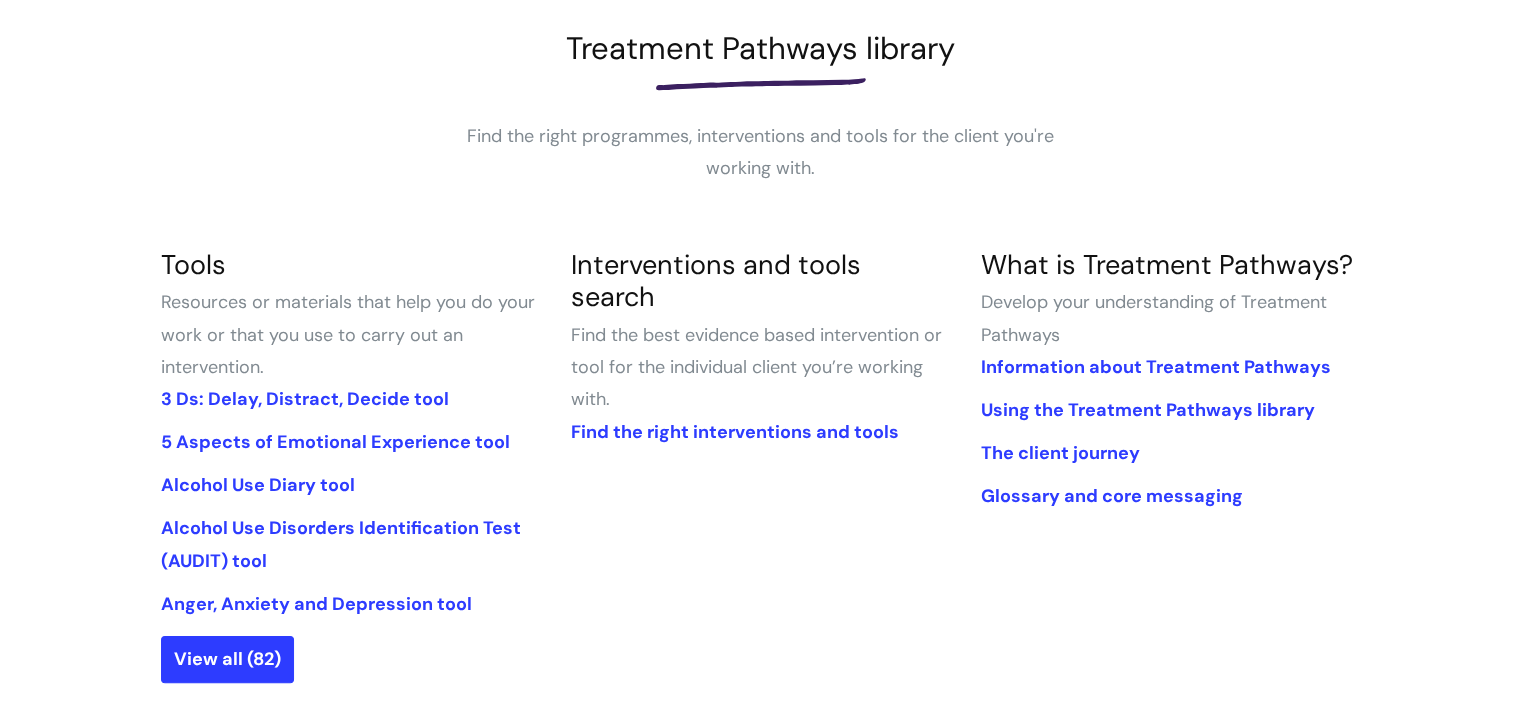scroll, scrollTop: 300, scrollLeft: 0, axis: vertical 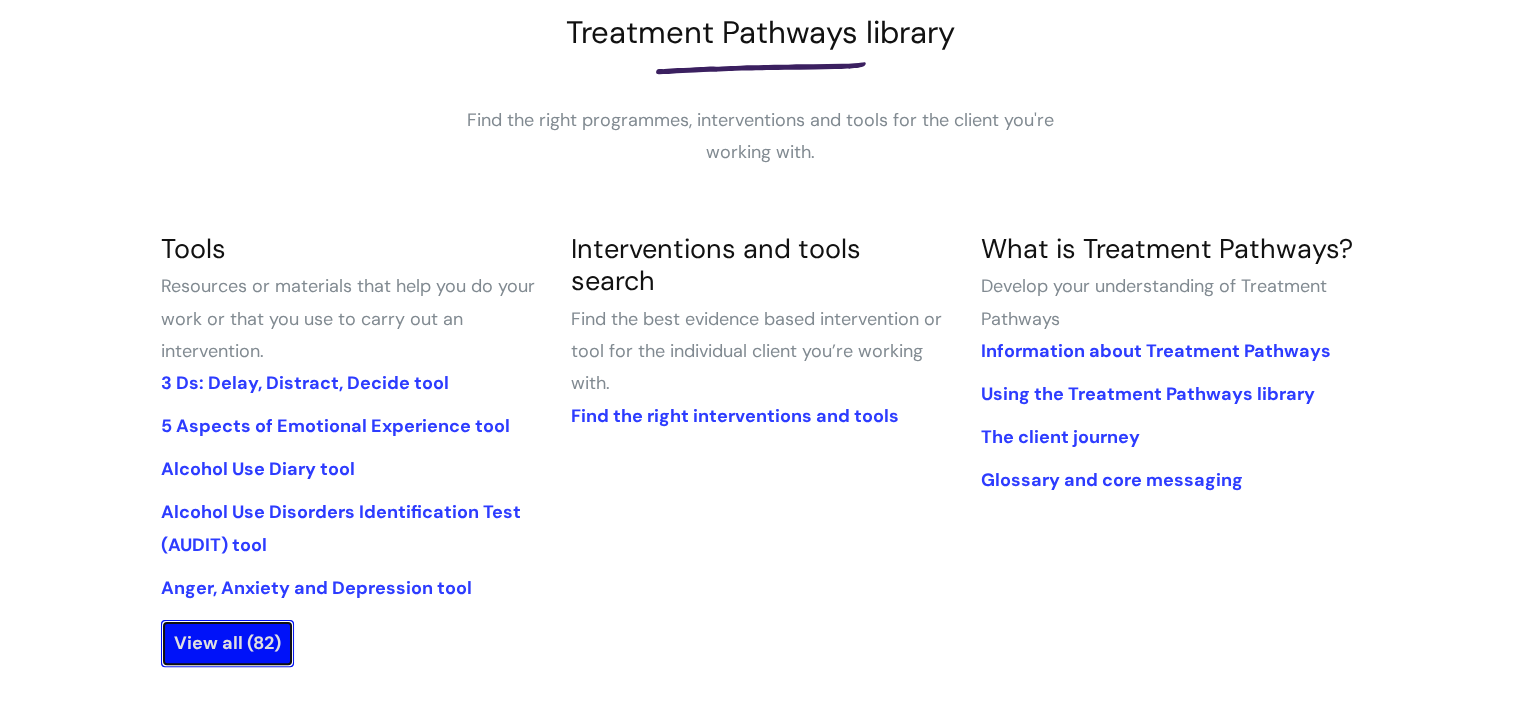 click on "View all (82)" at bounding box center (227, 643) 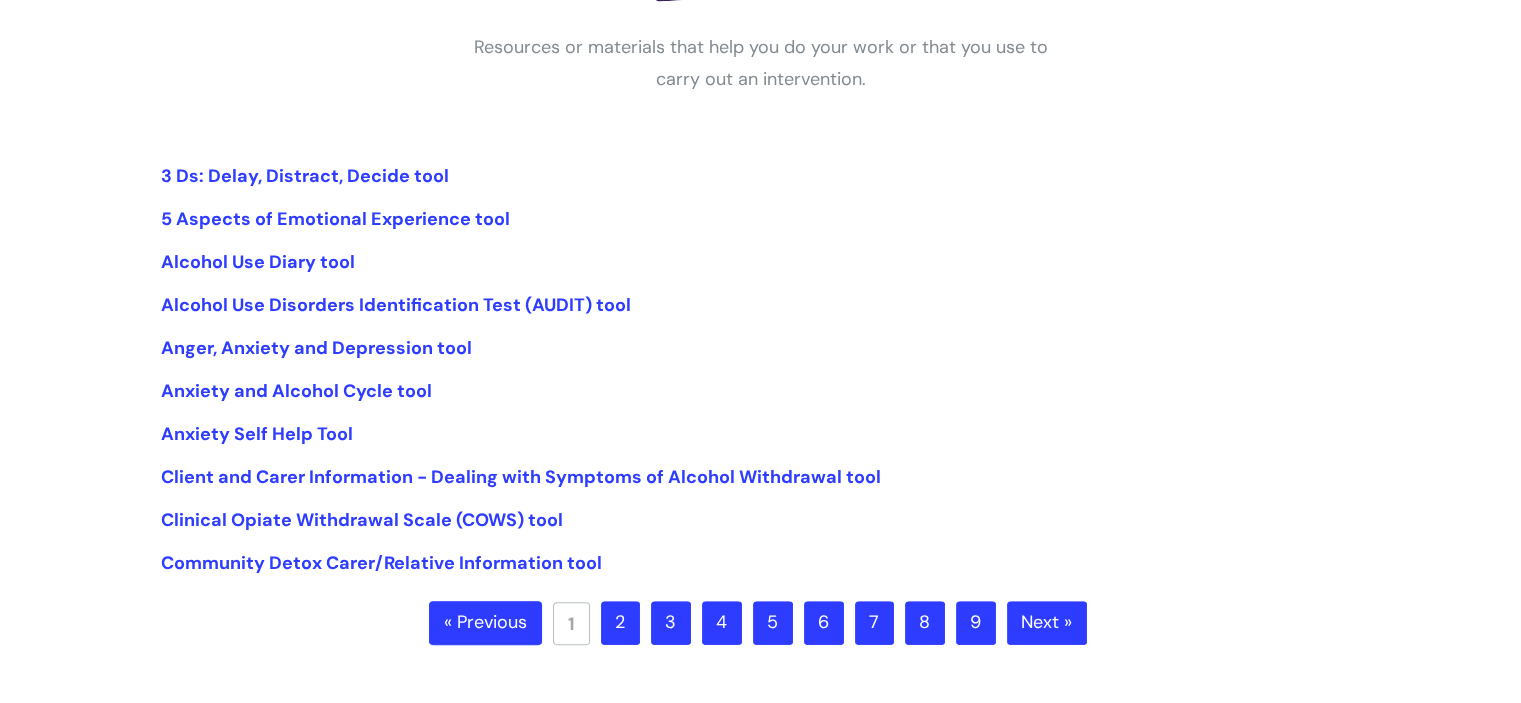 scroll, scrollTop: 500, scrollLeft: 0, axis: vertical 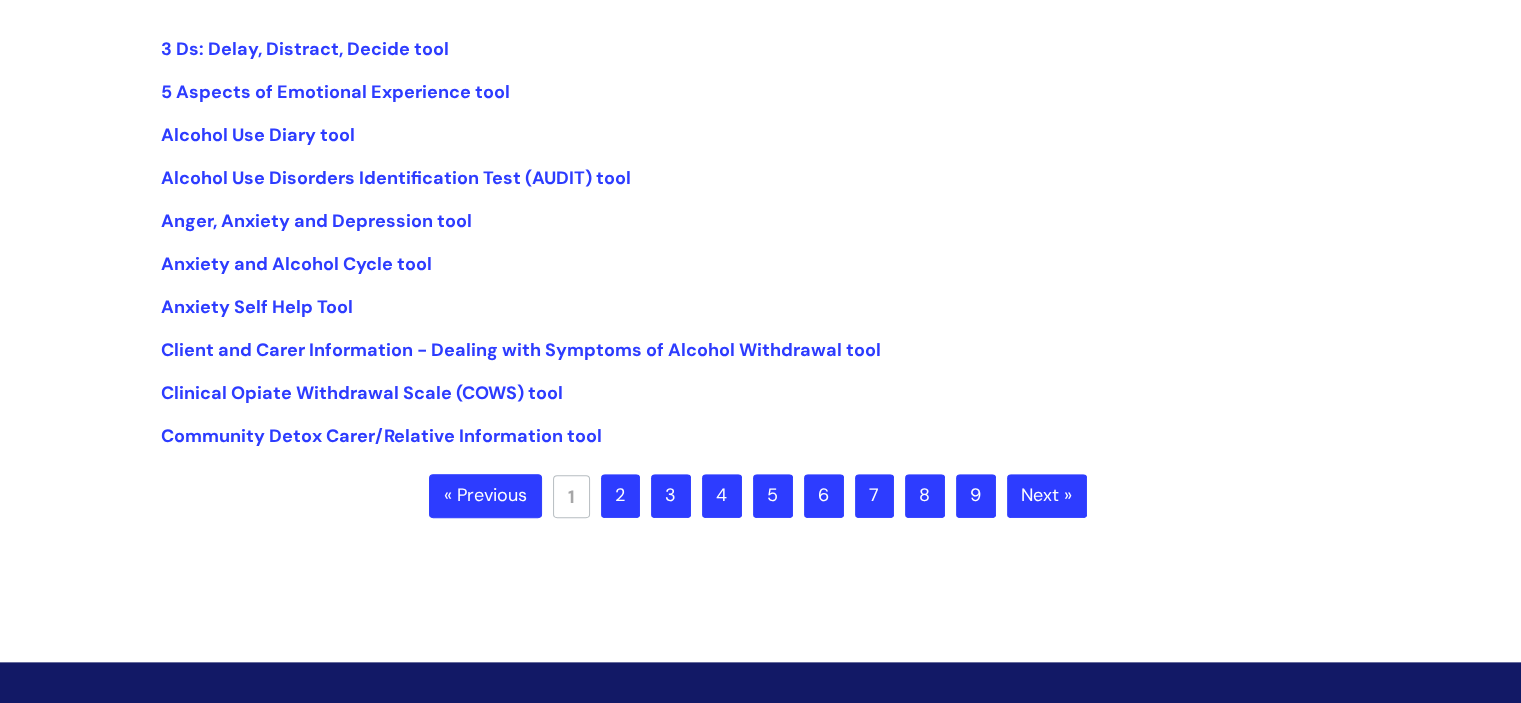 click on "2" at bounding box center [620, 496] 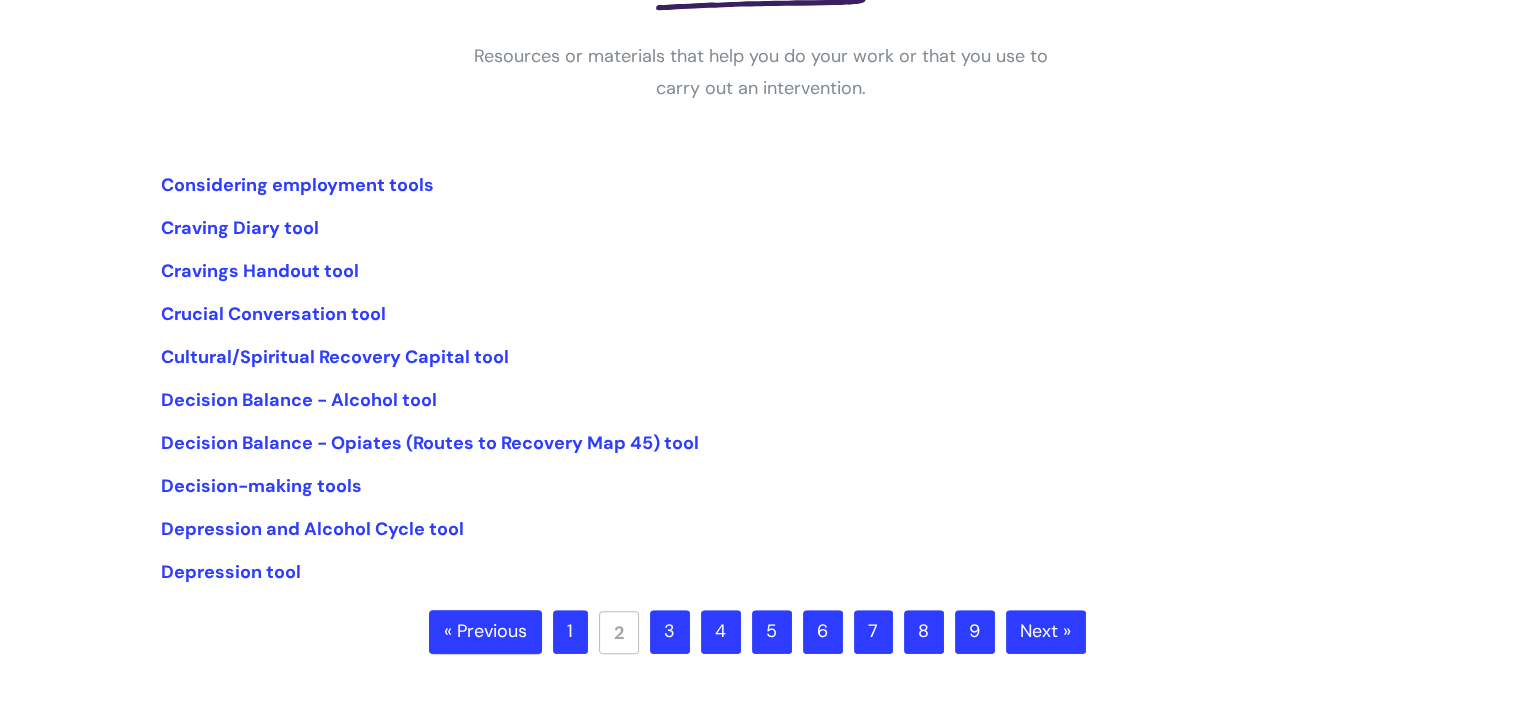 scroll, scrollTop: 400, scrollLeft: 0, axis: vertical 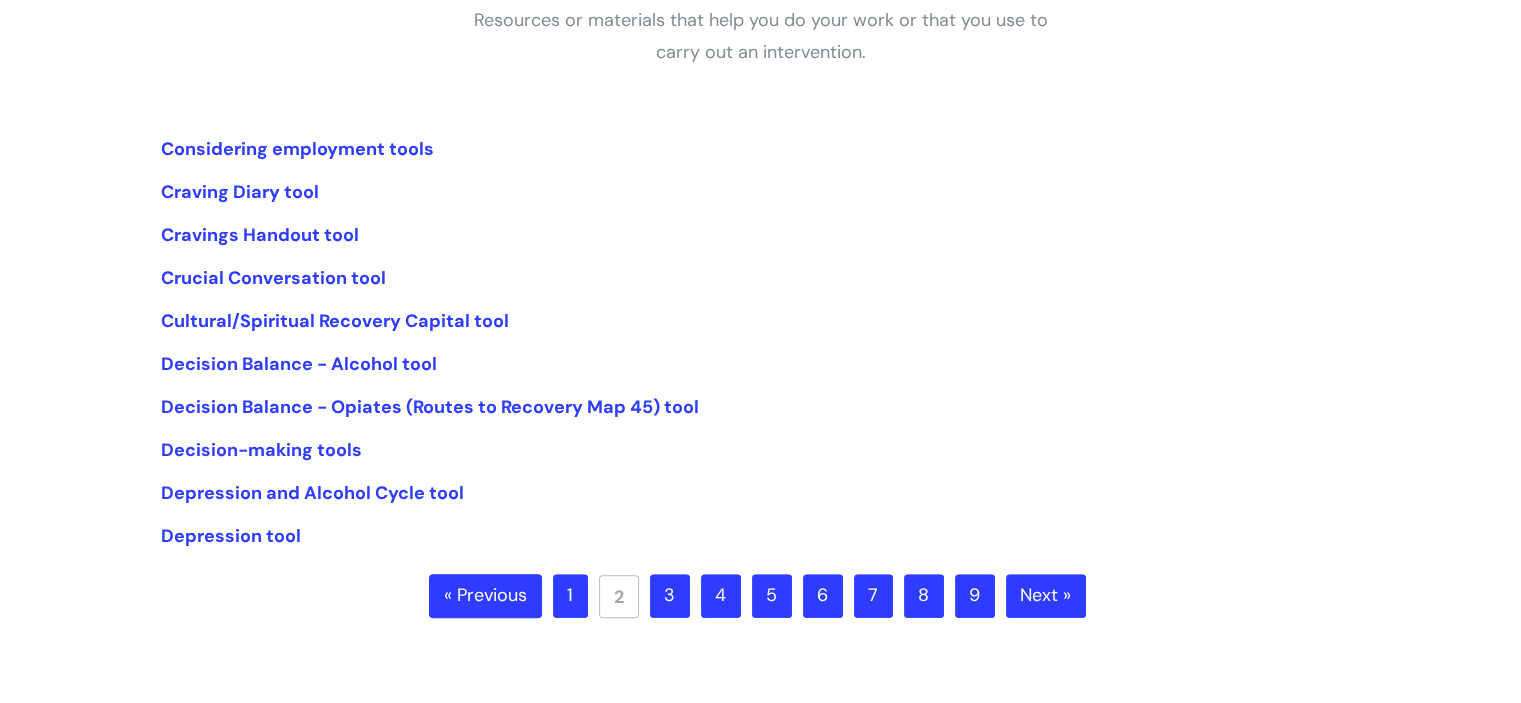 click on "3" at bounding box center (670, 596) 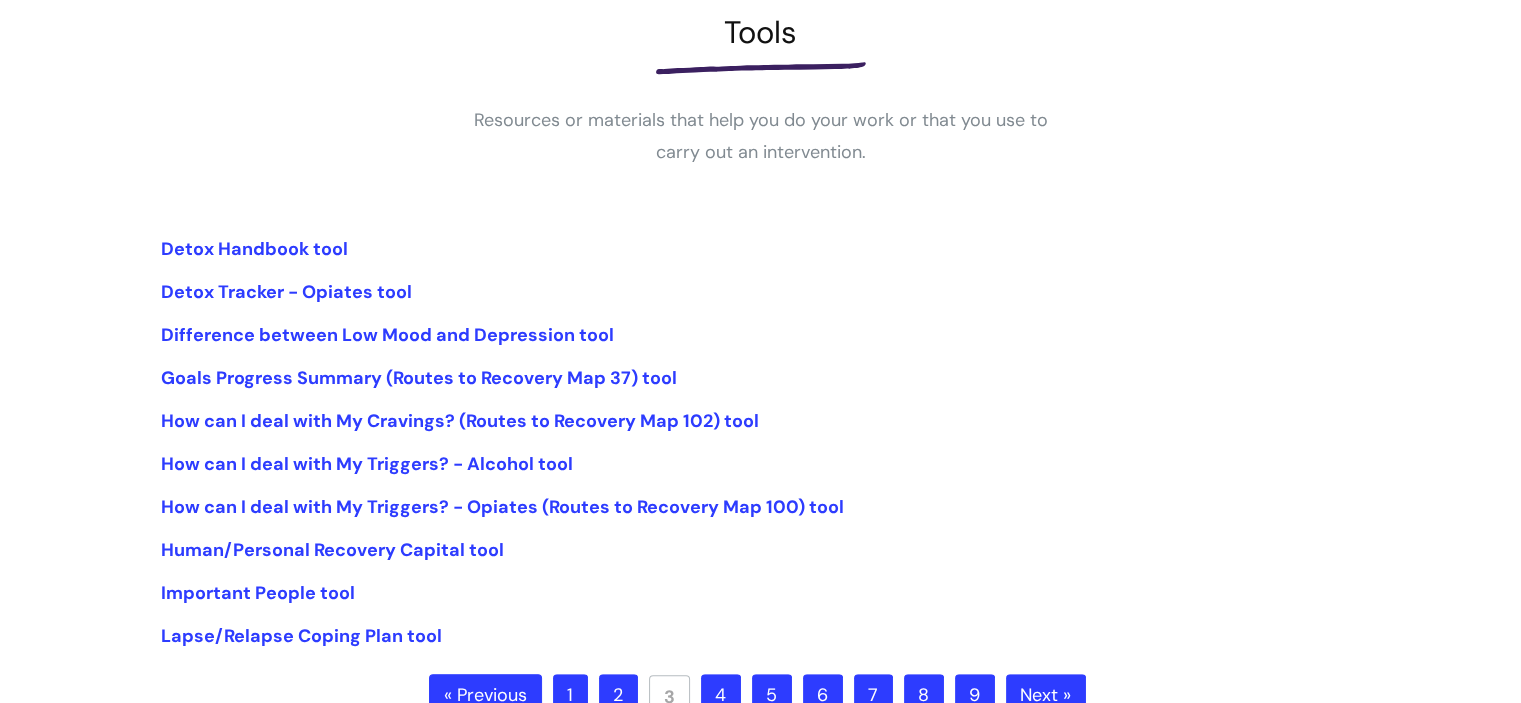 scroll, scrollTop: 400, scrollLeft: 0, axis: vertical 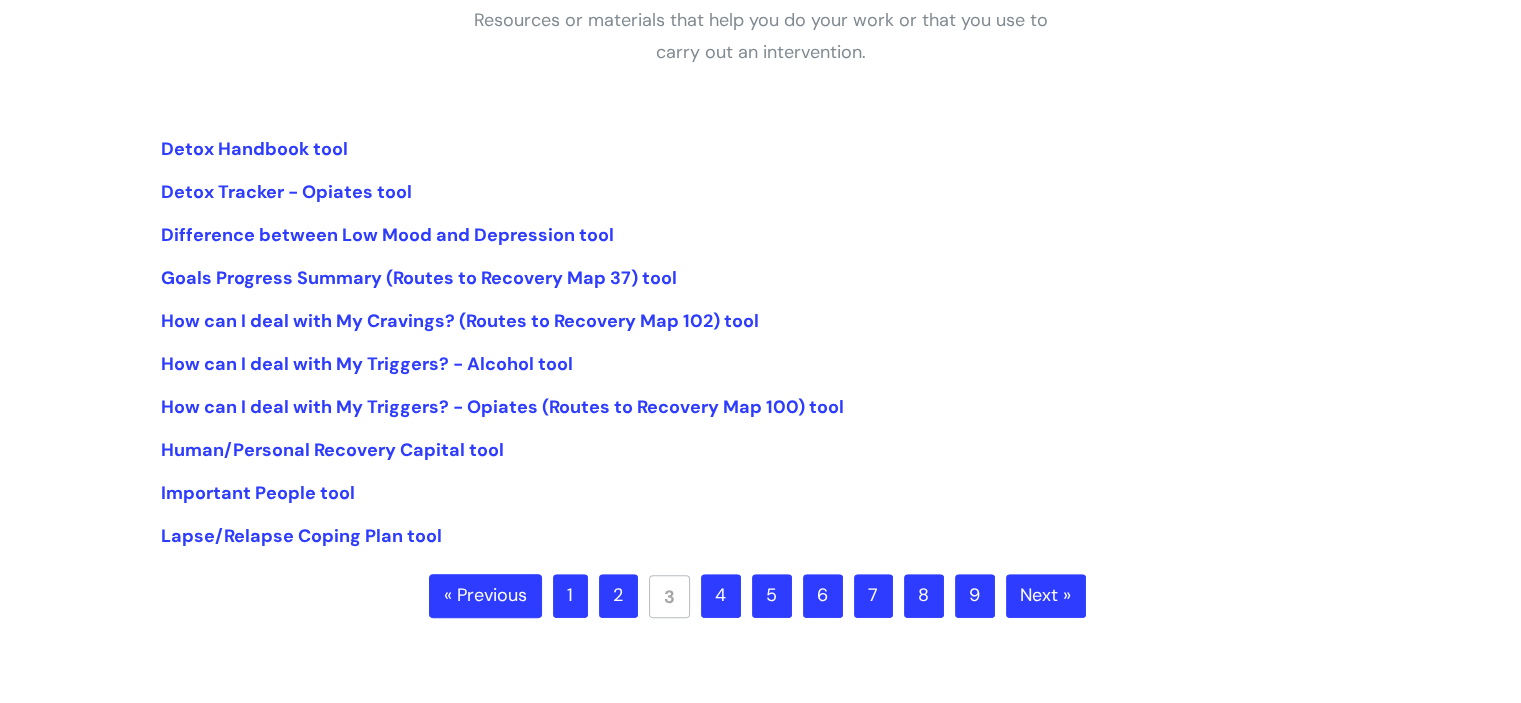 click on "4" at bounding box center [721, 596] 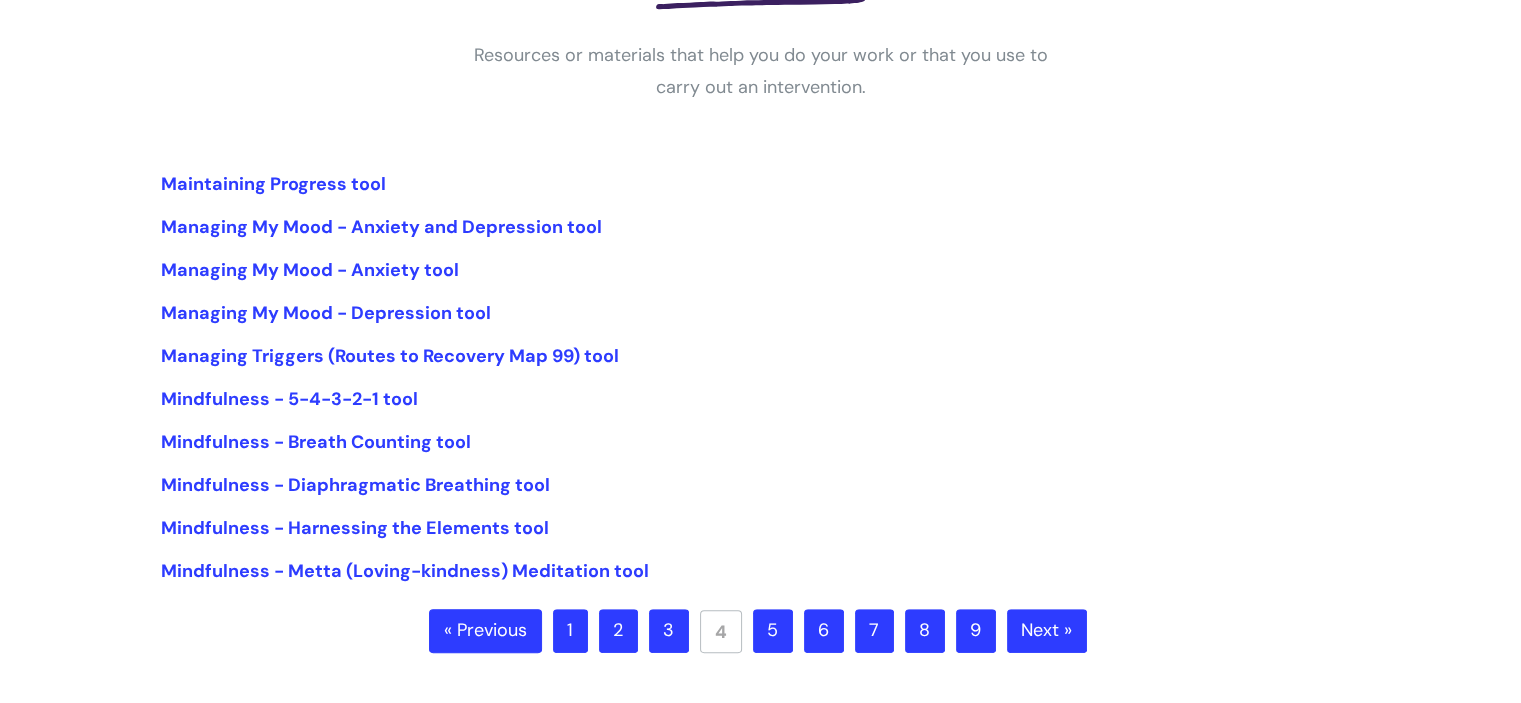 scroll, scrollTop: 400, scrollLeft: 0, axis: vertical 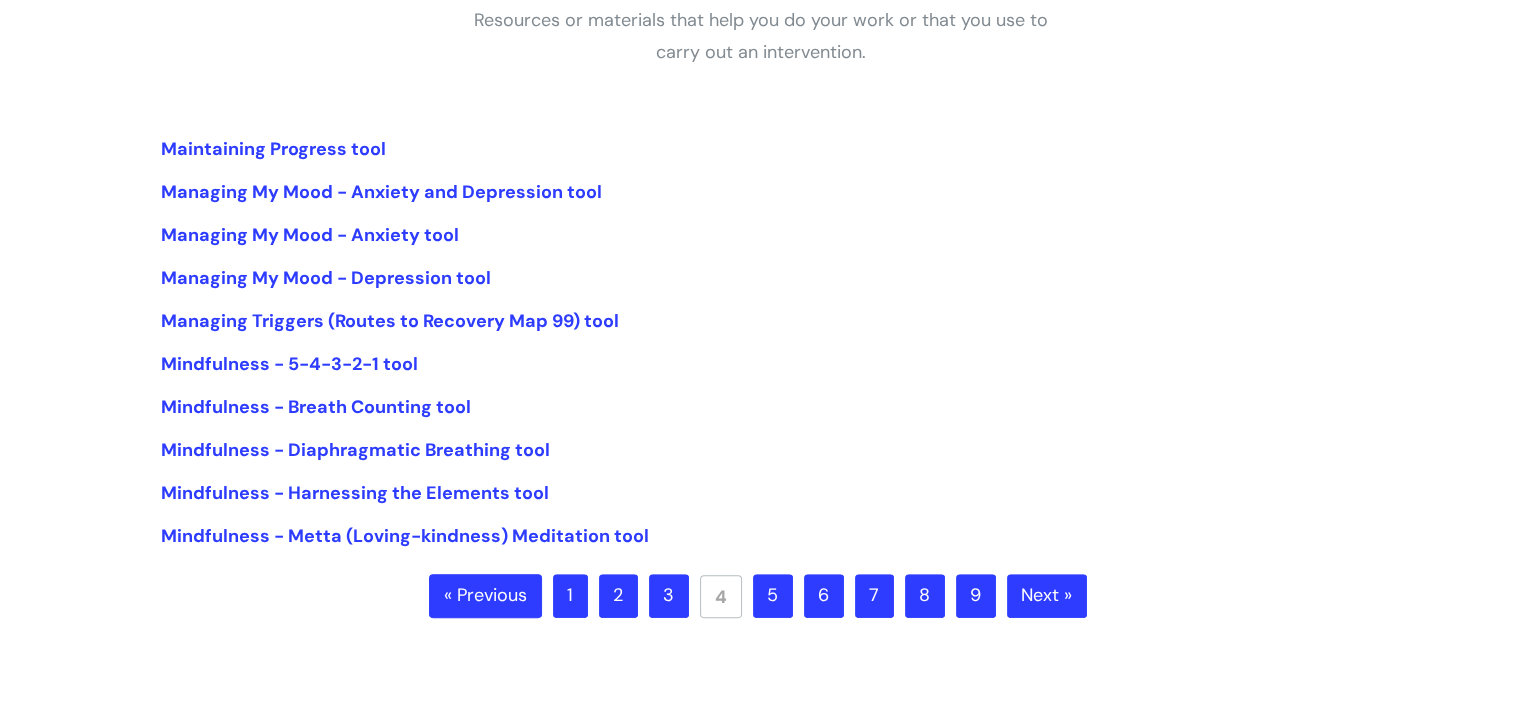 click on "5" at bounding box center [773, 596] 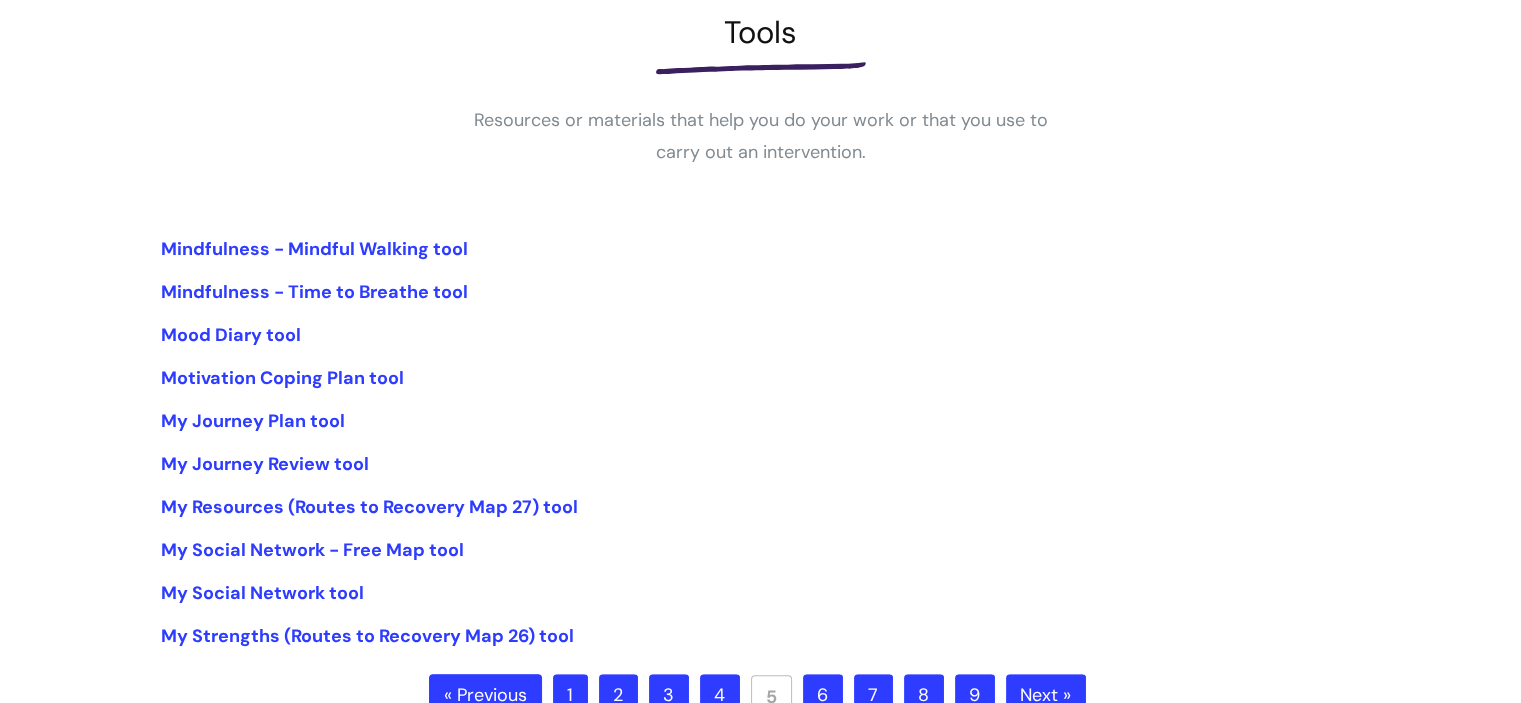 scroll, scrollTop: 400, scrollLeft: 0, axis: vertical 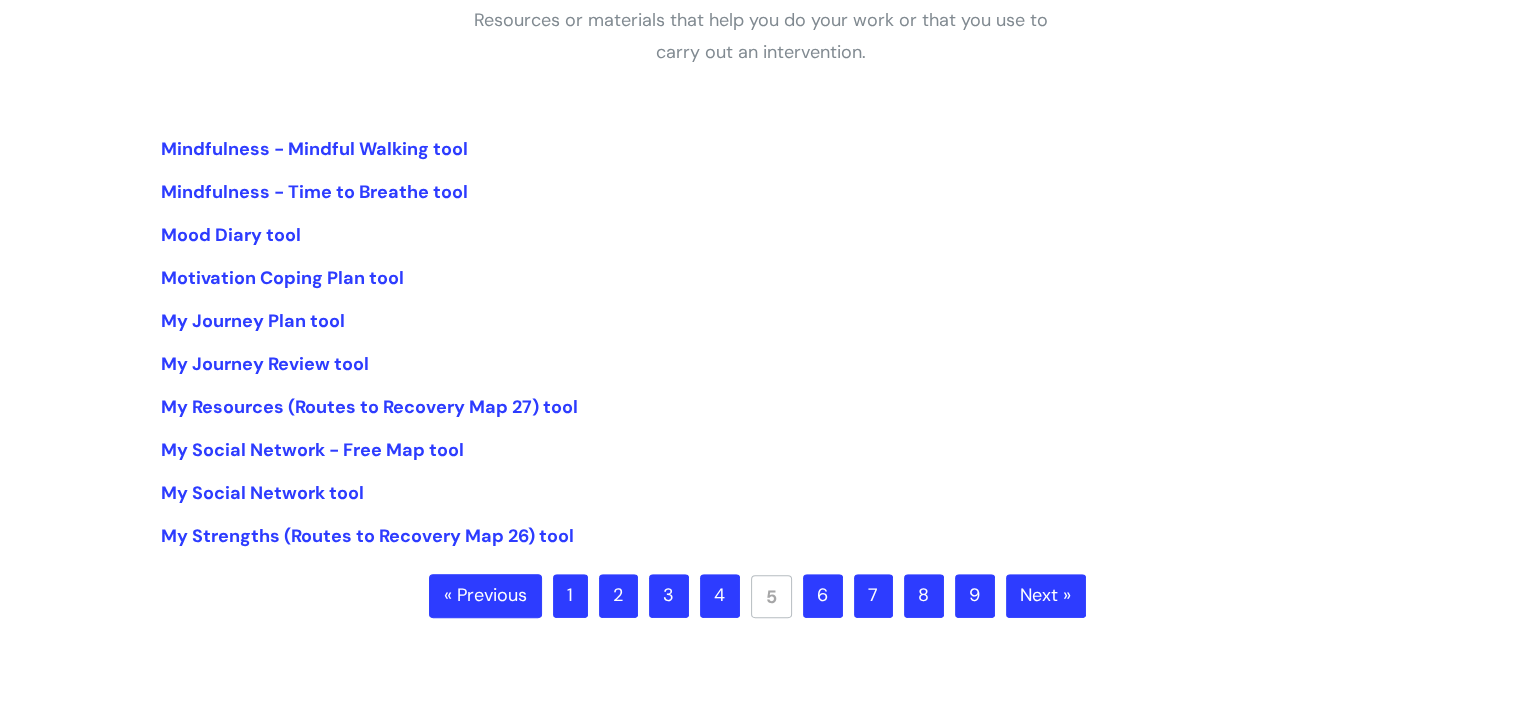 click on "6" at bounding box center (823, 596) 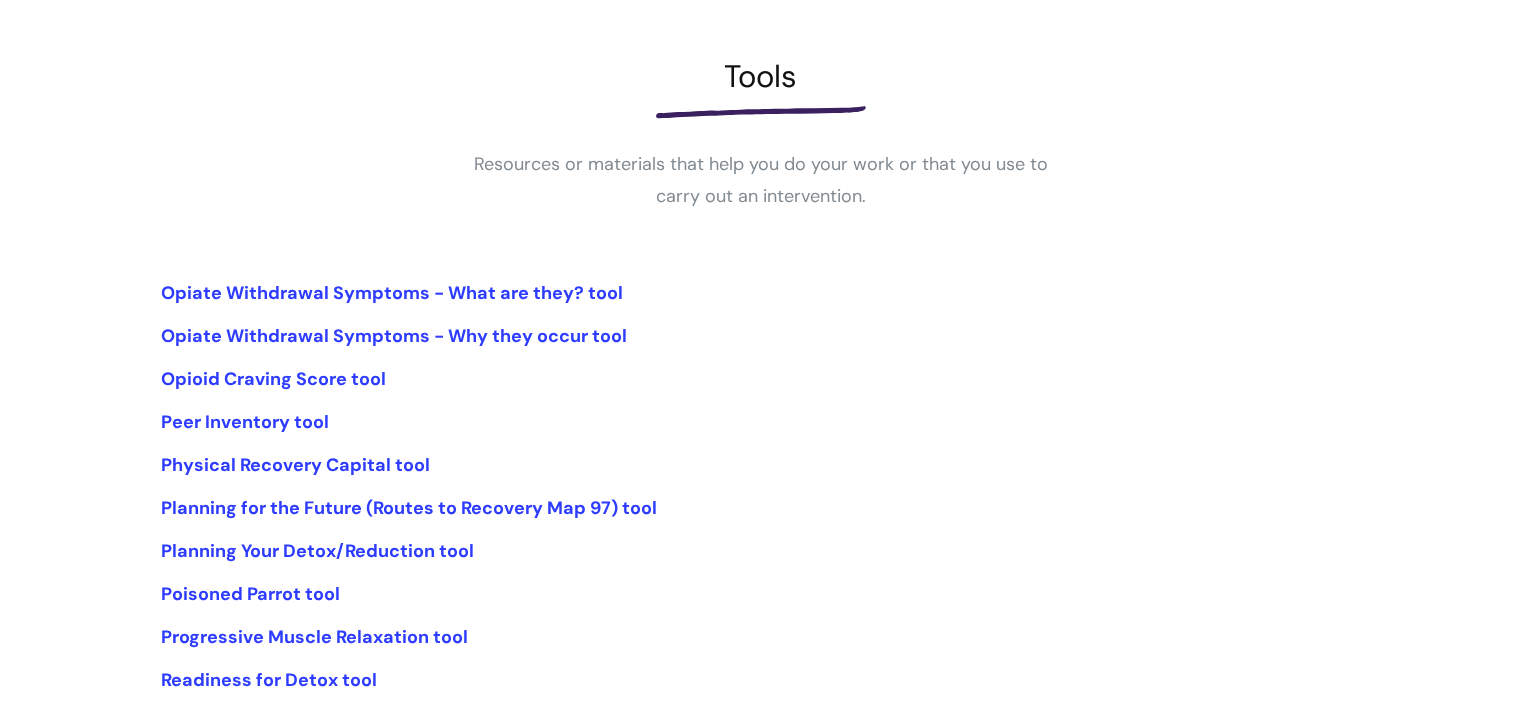 scroll, scrollTop: 300, scrollLeft: 0, axis: vertical 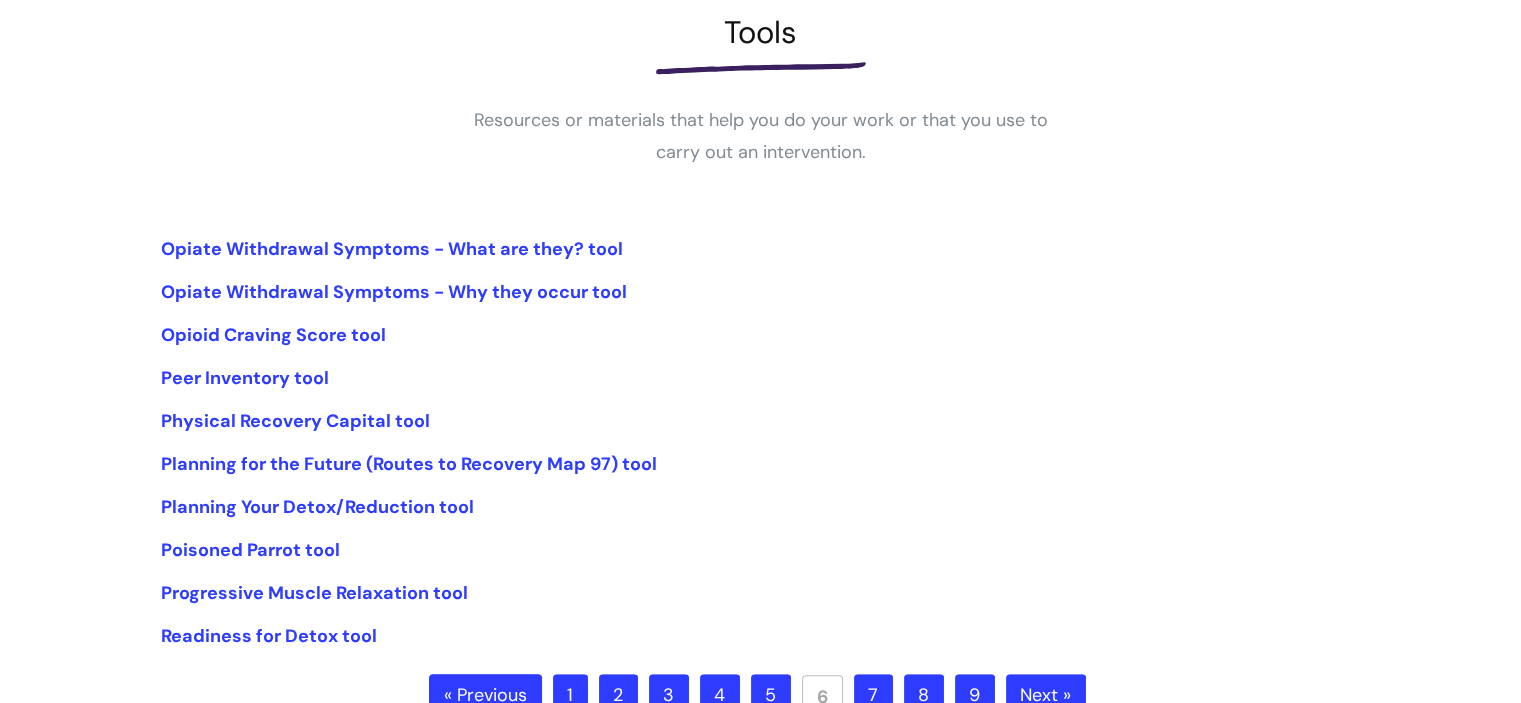 click on "7" at bounding box center (873, 696) 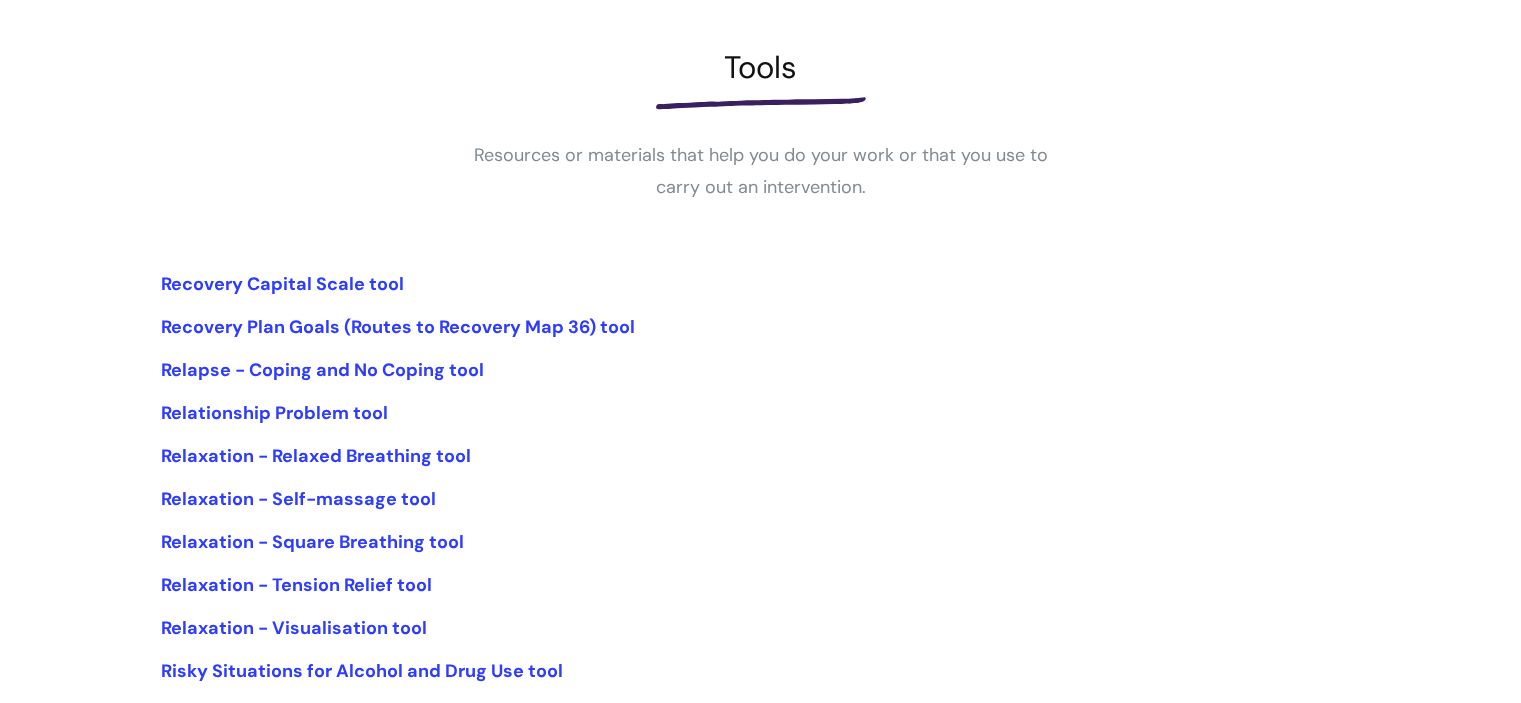 scroll, scrollTop: 300, scrollLeft: 0, axis: vertical 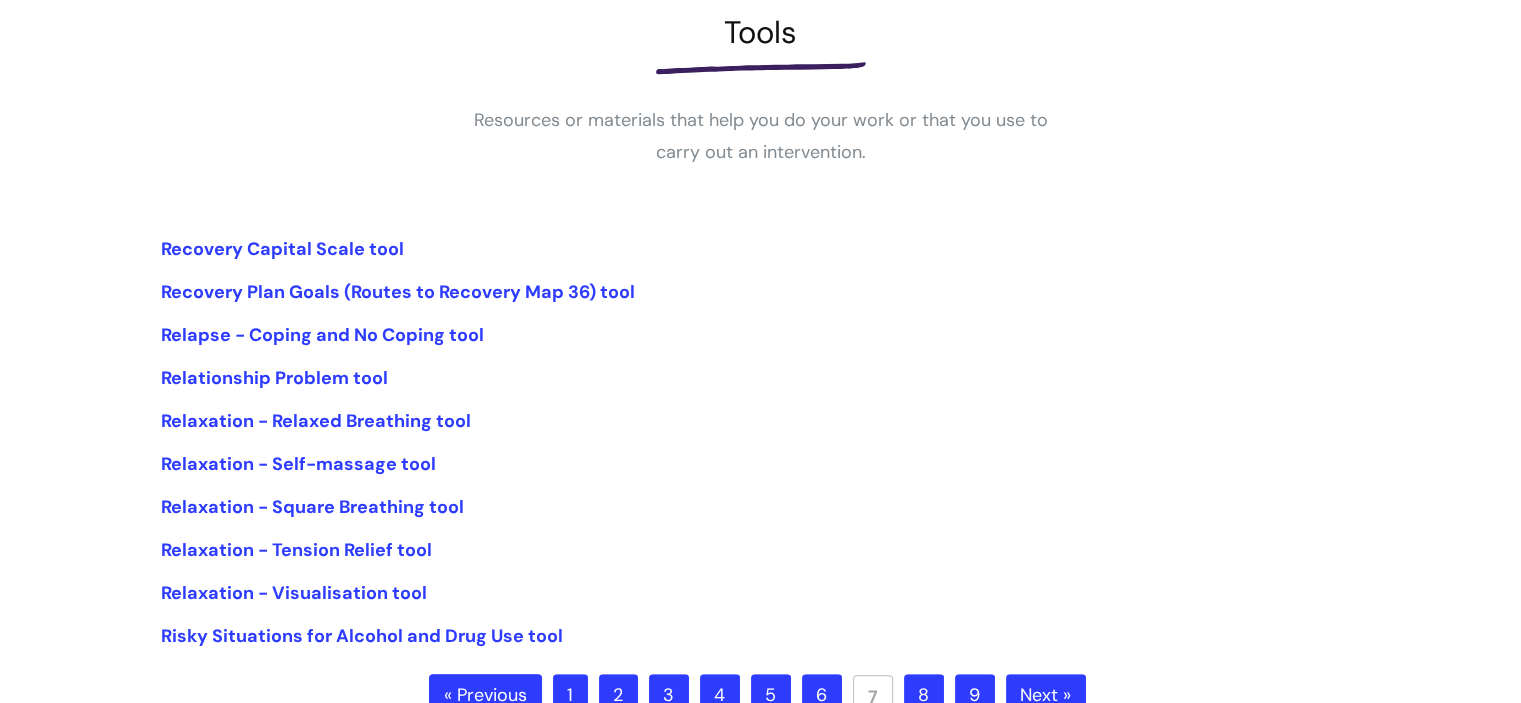 click on "8" at bounding box center (924, 696) 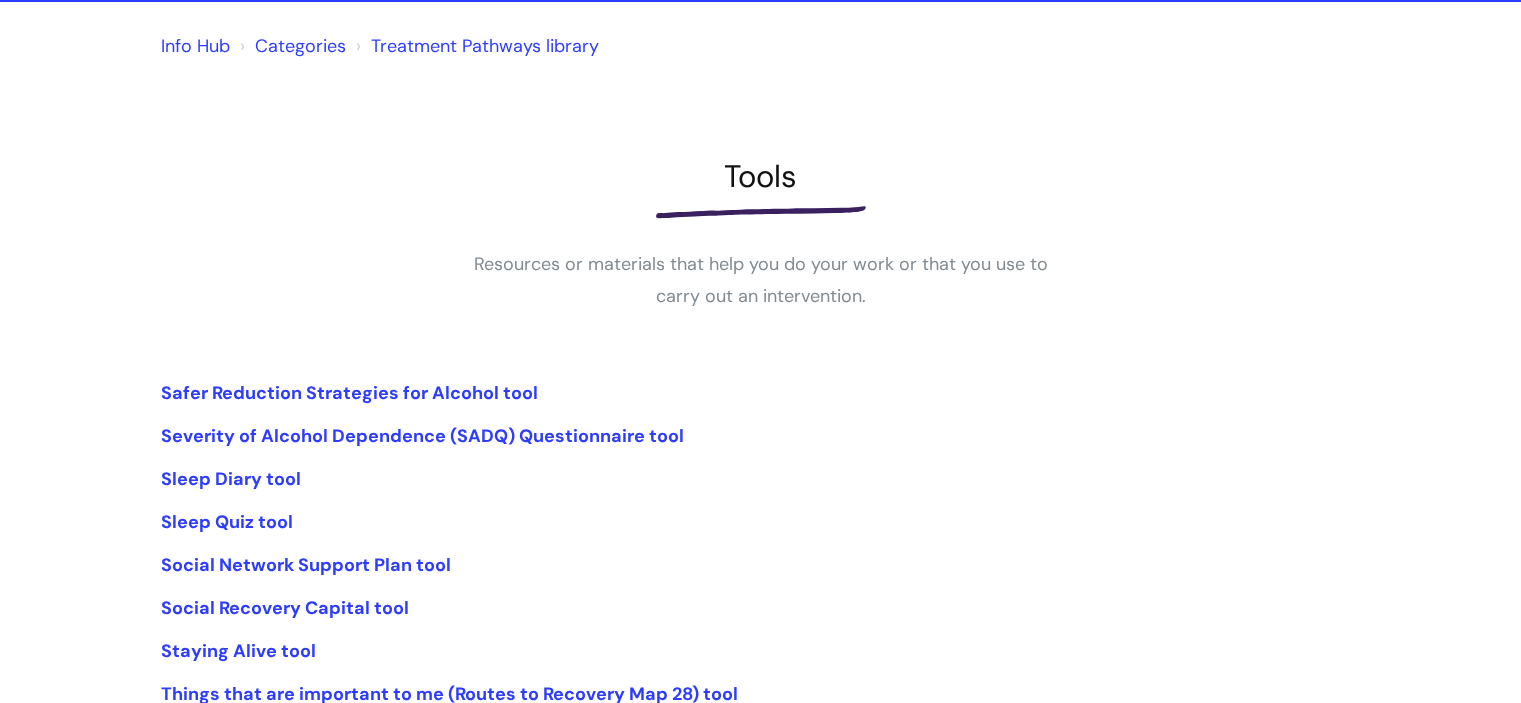 scroll, scrollTop: 200, scrollLeft: 0, axis: vertical 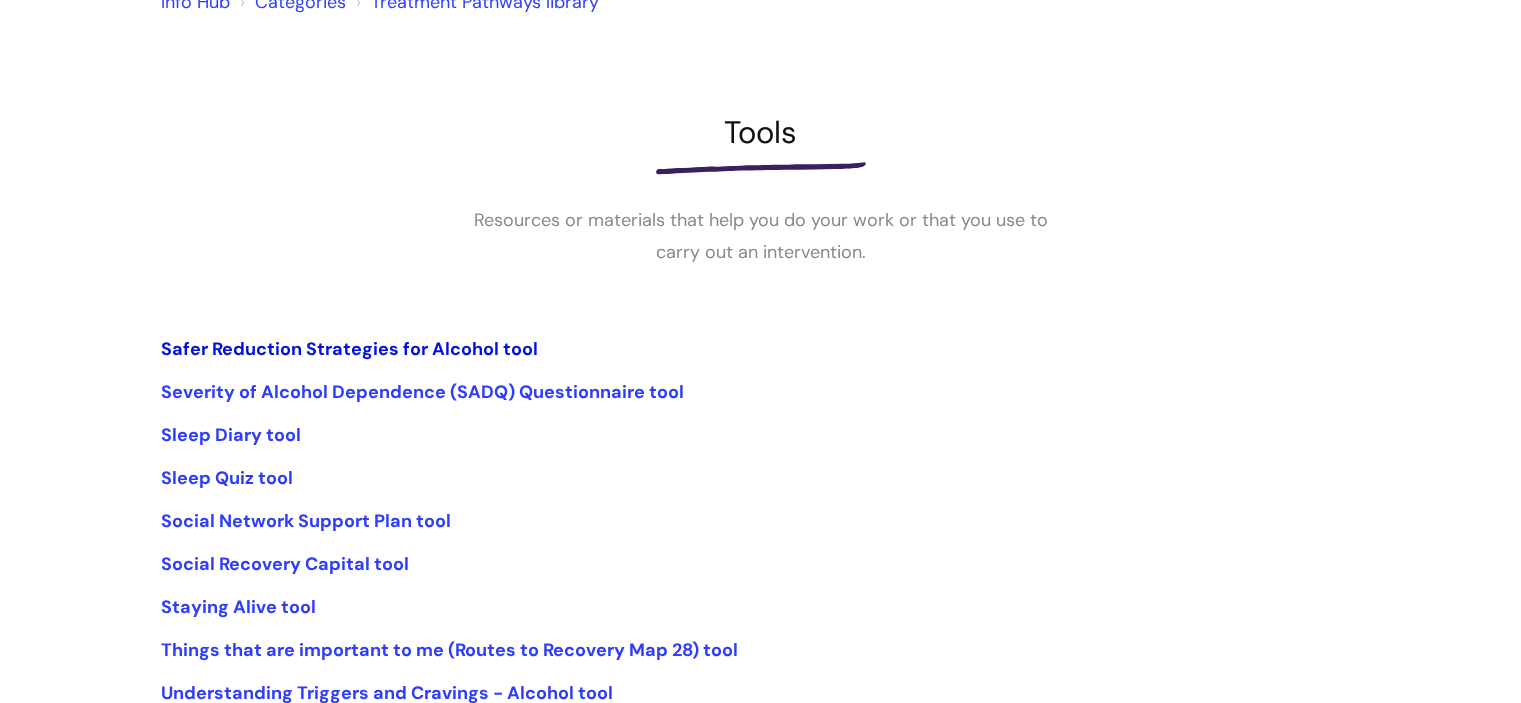click on "Safer Reduction Strategies for Alcohol tool" at bounding box center (349, 349) 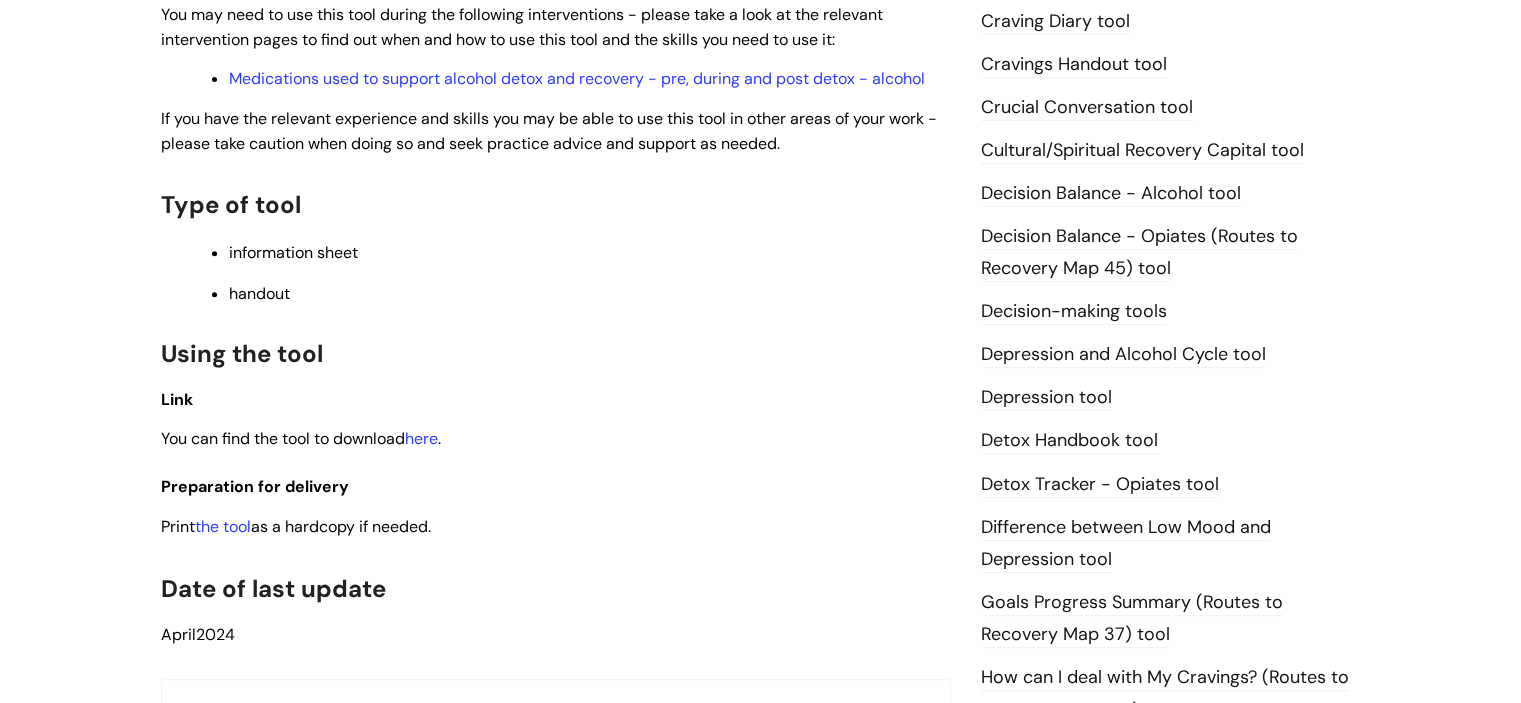 scroll, scrollTop: 900, scrollLeft: 0, axis: vertical 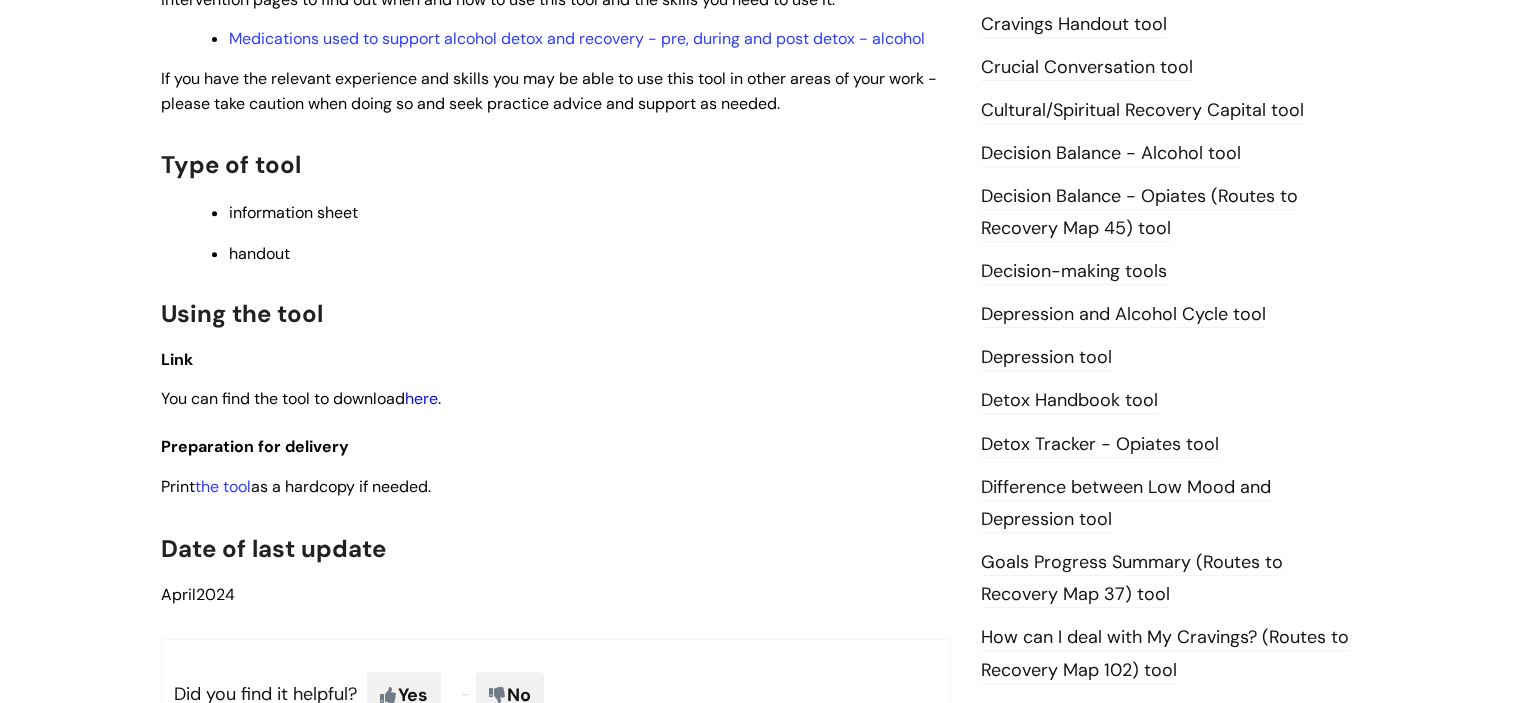 click on "here" at bounding box center [421, 398] 